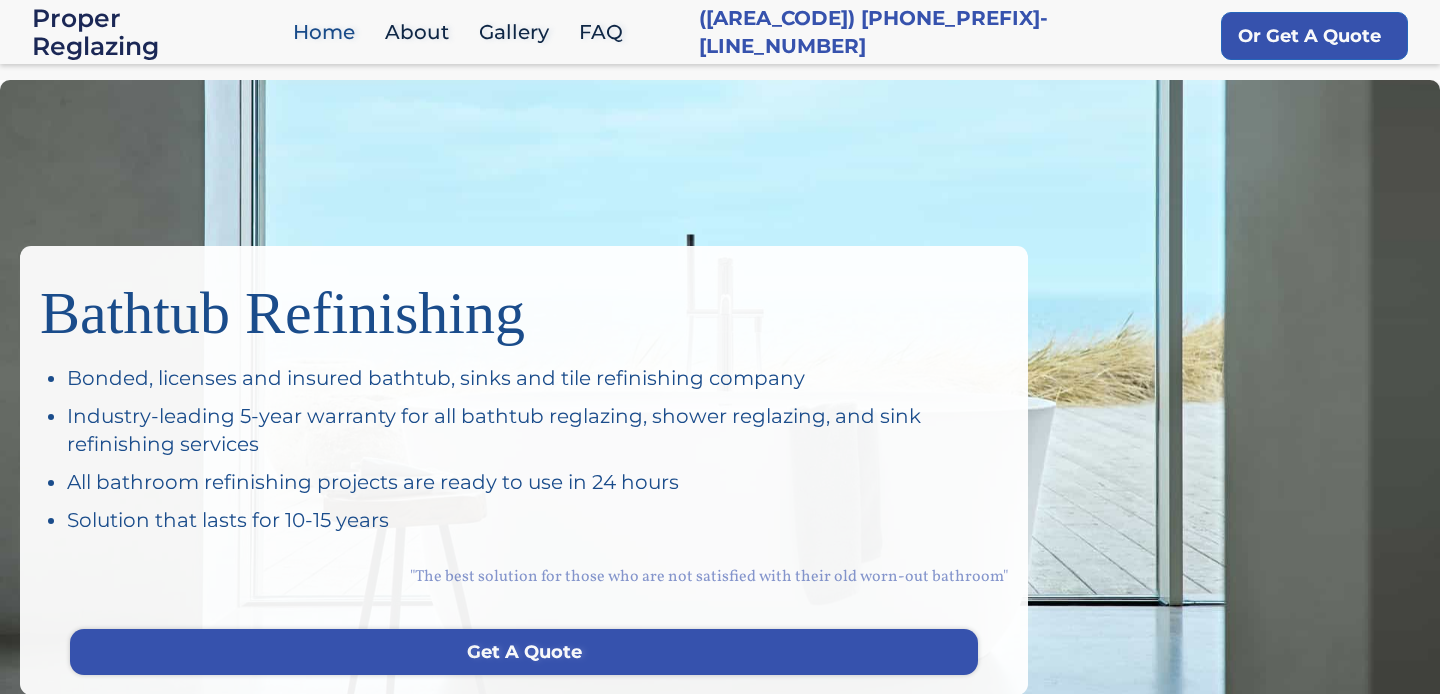 scroll, scrollTop: 0, scrollLeft: 0, axis: both 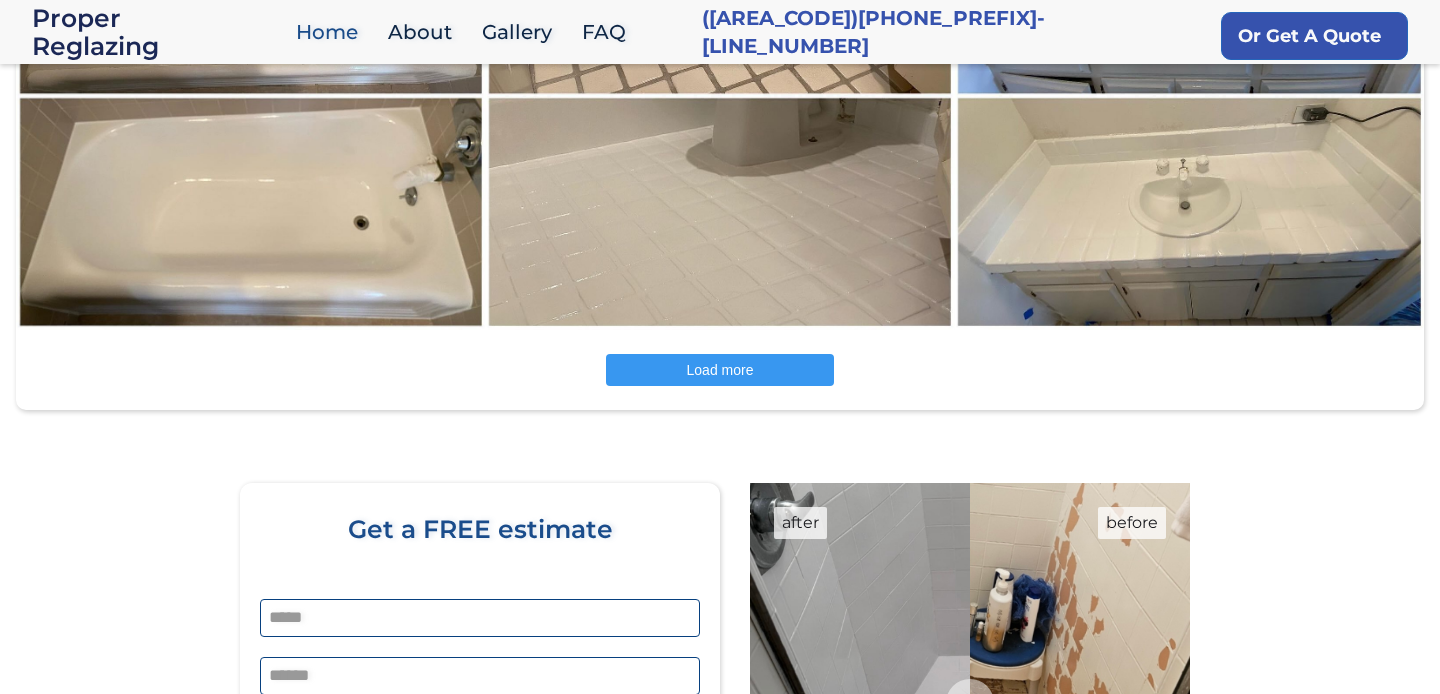 click on "Load more" at bounding box center [720, 370] 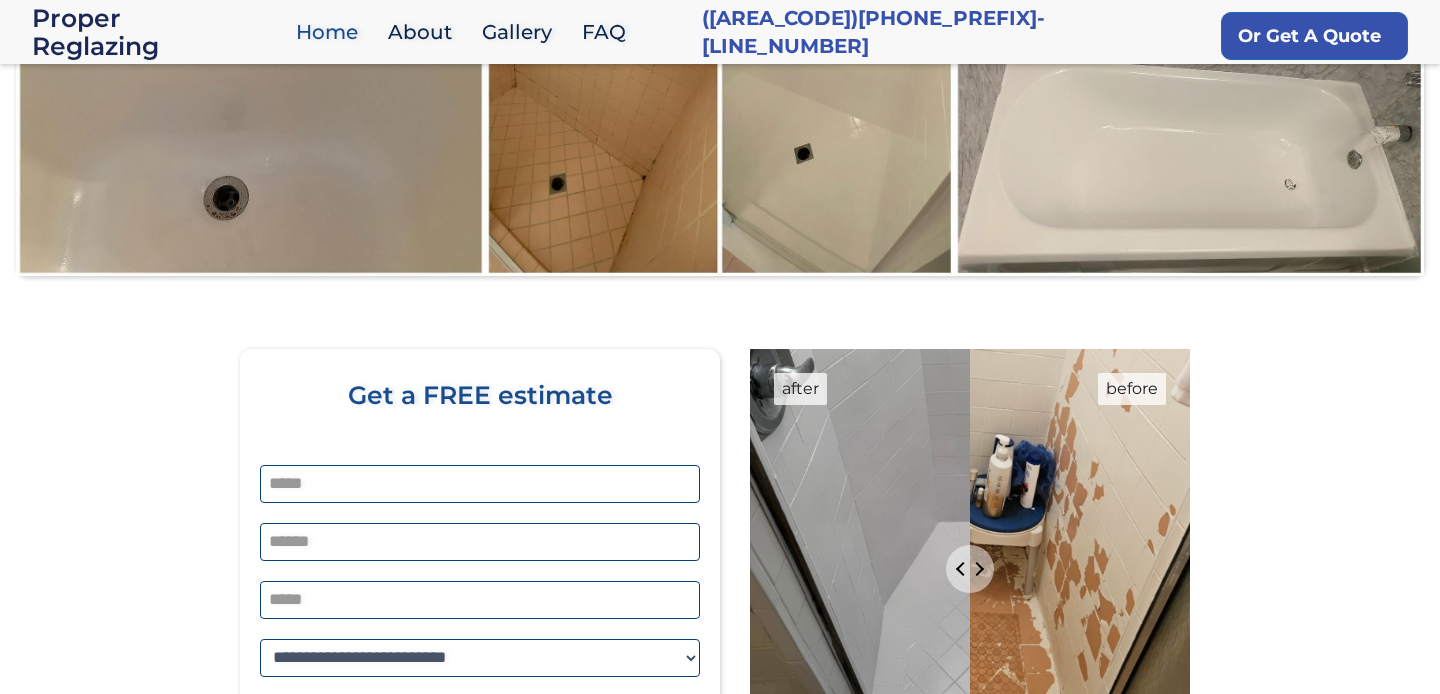 scroll, scrollTop: 3780, scrollLeft: 0, axis: vertical 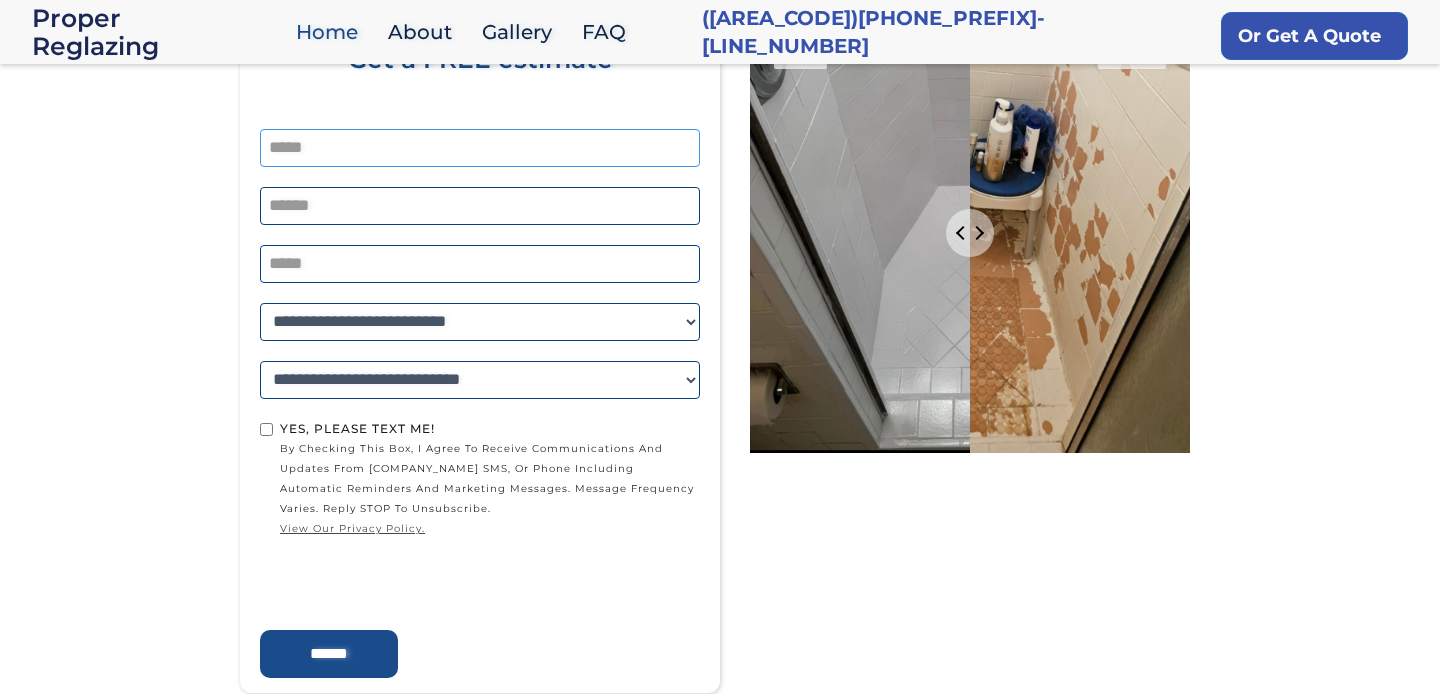 click at bounding box center [480, 148] 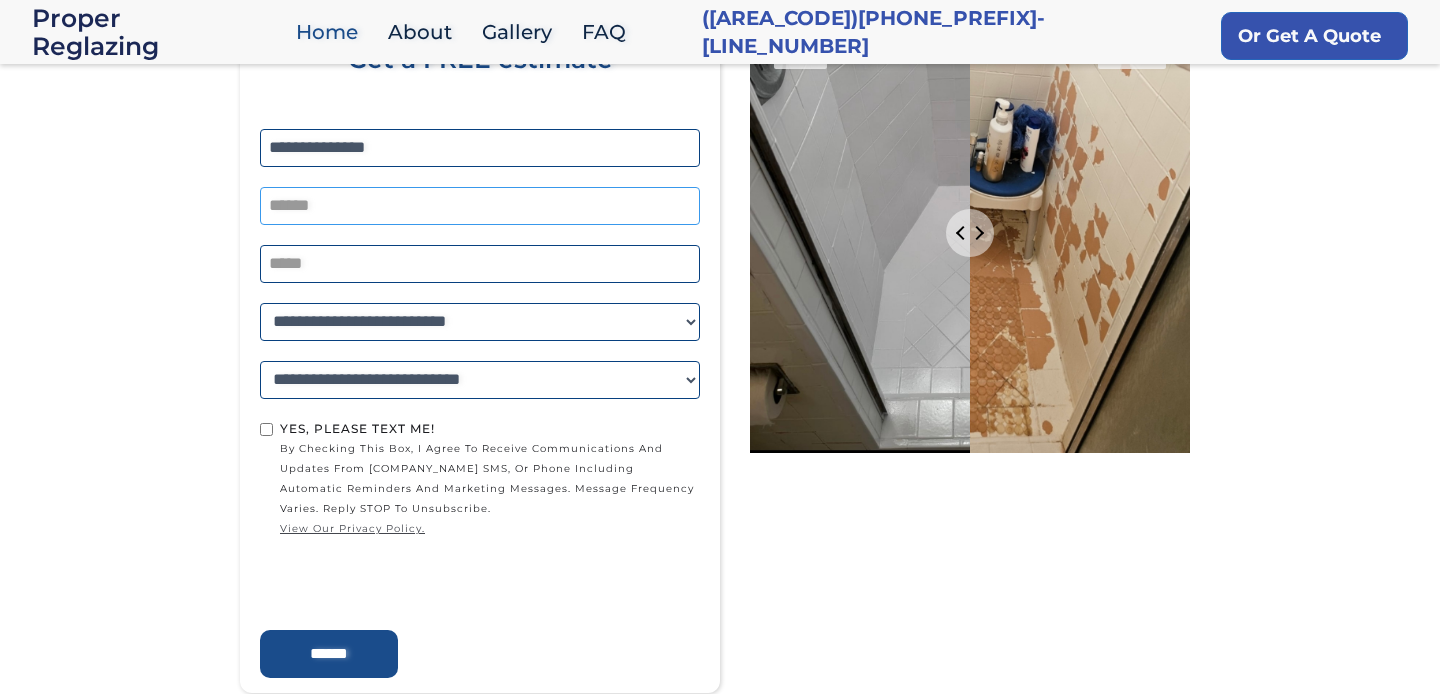 type on "**********" 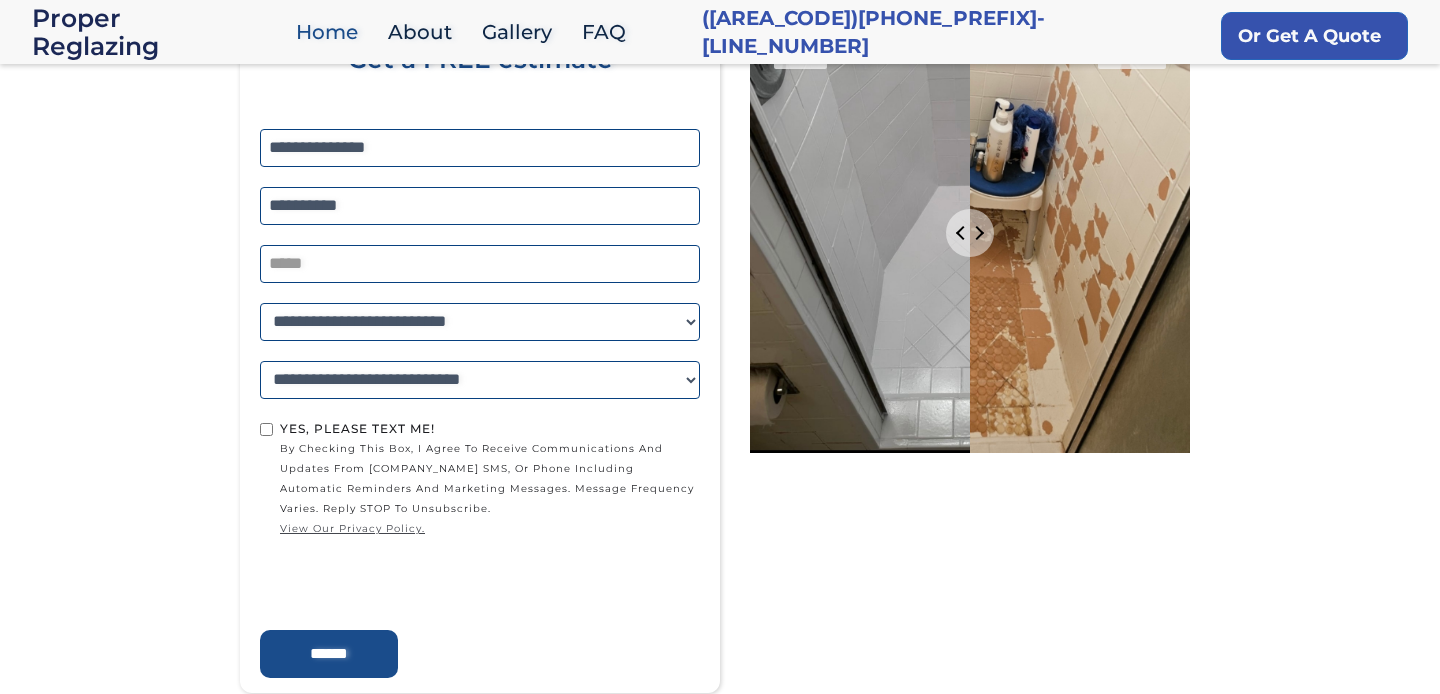 type on "**********" 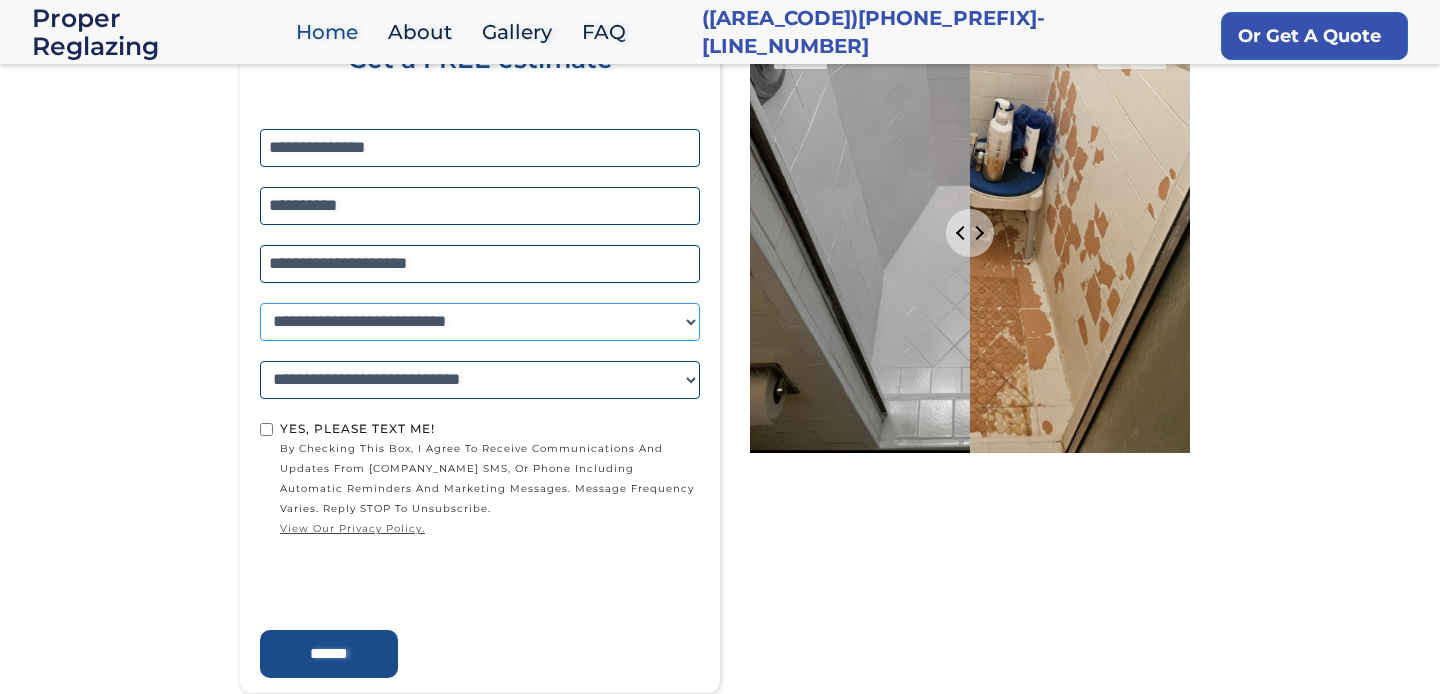 click on "**********" at bounding box center [480, 322] 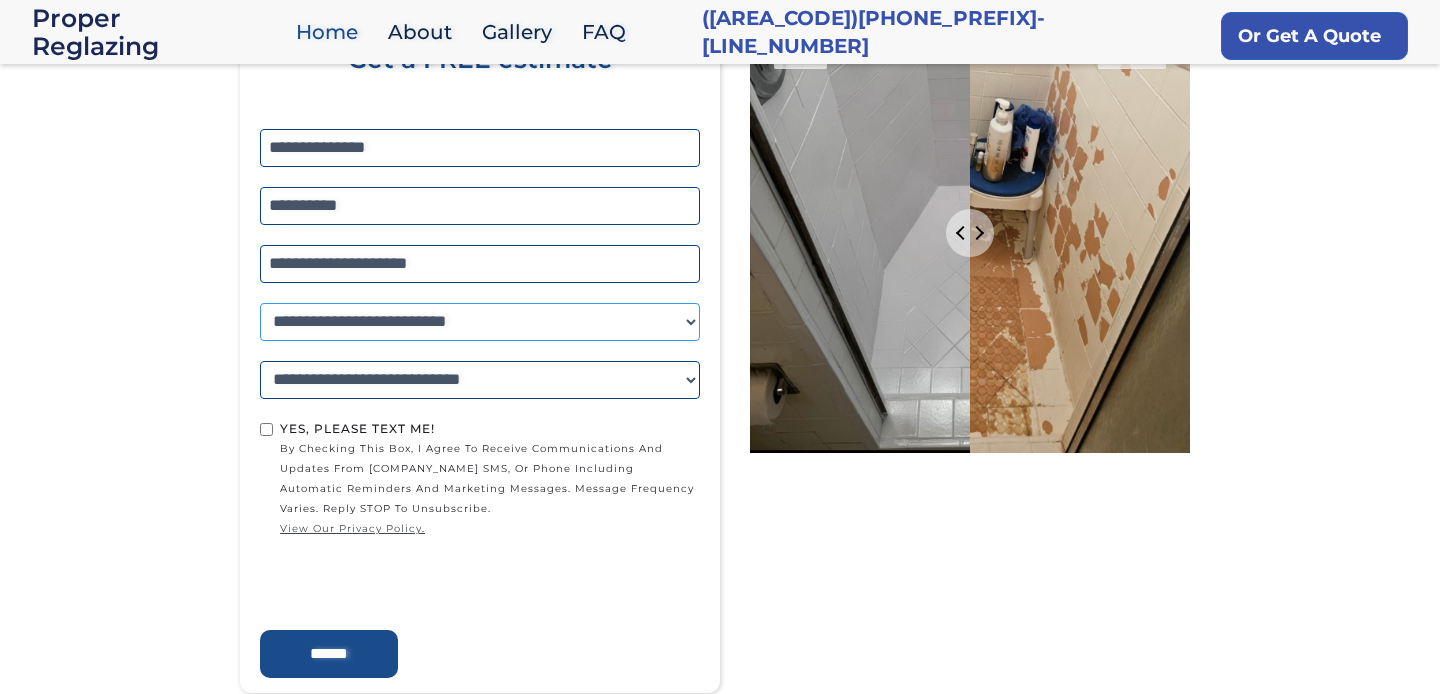 select on "******" 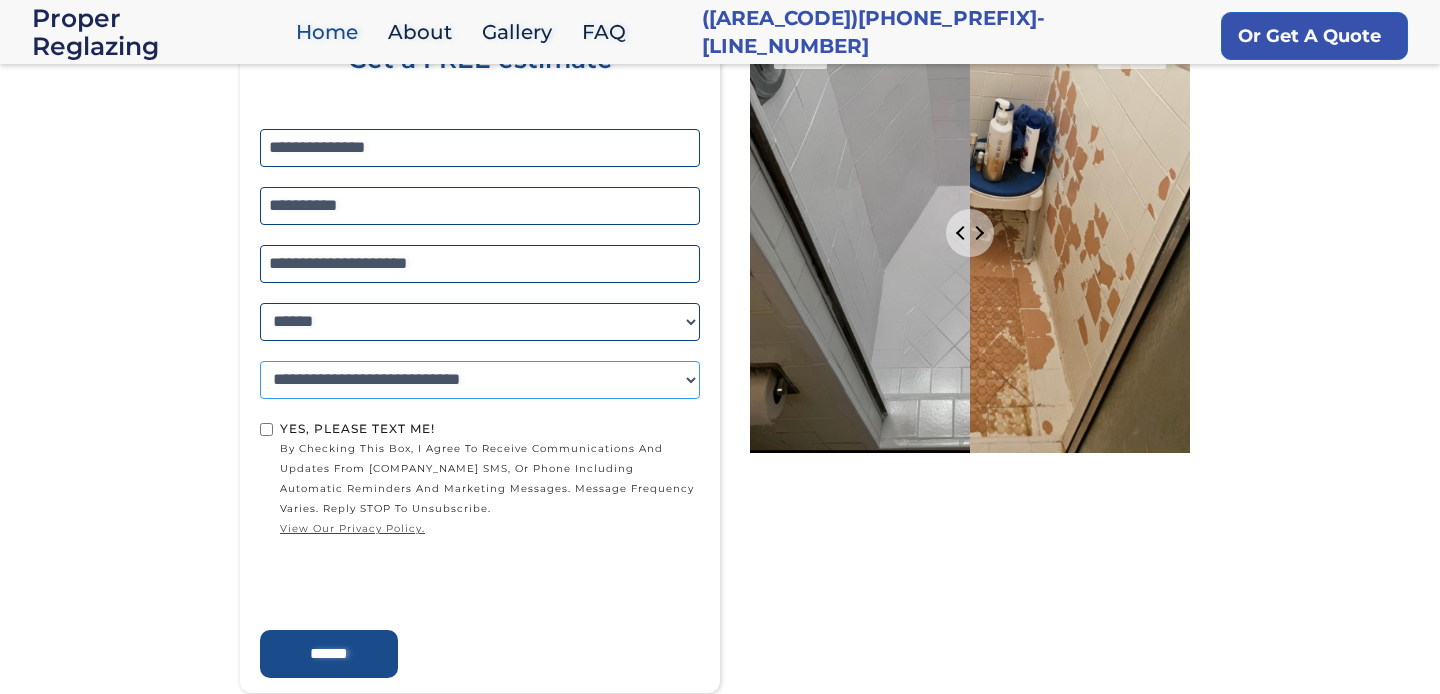 click on "**********" at bounding box center (480, 380) 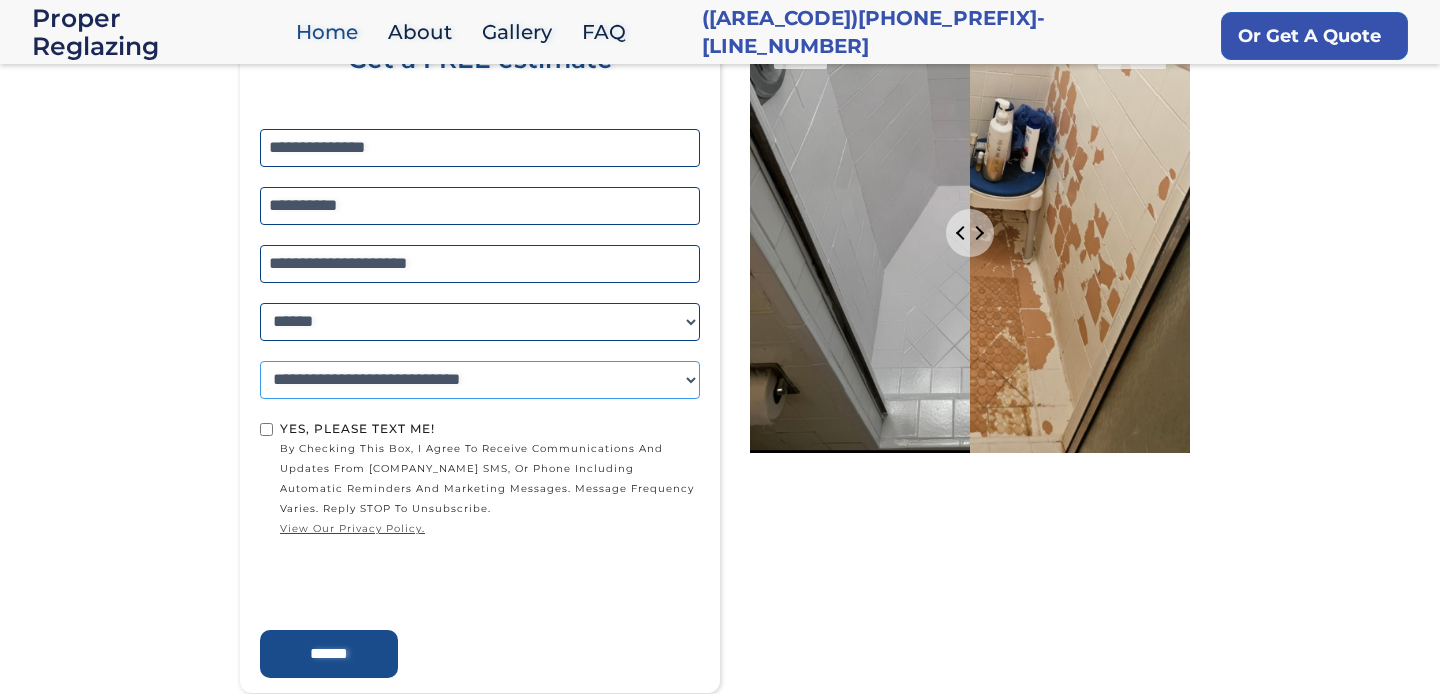 select on "**********" 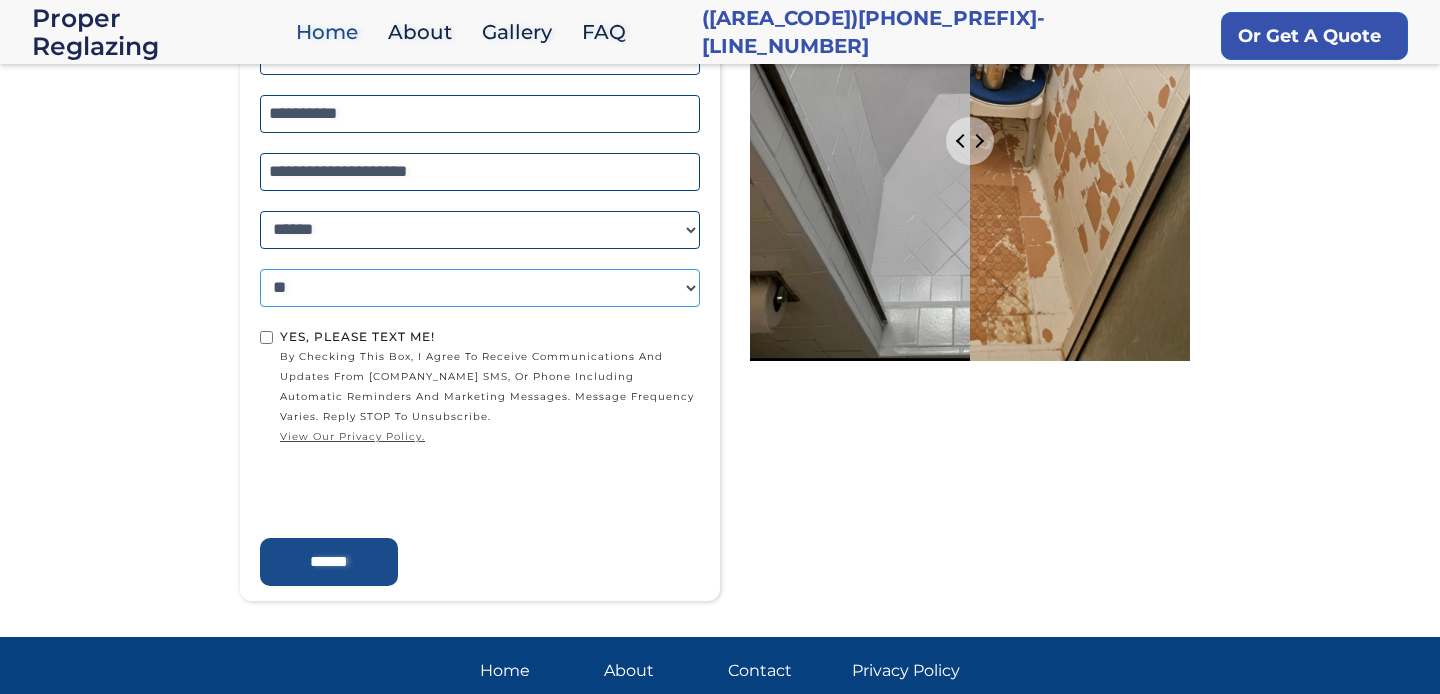 scroll, scrollTop: 3874, scrollLeft: 0, axis: vertical 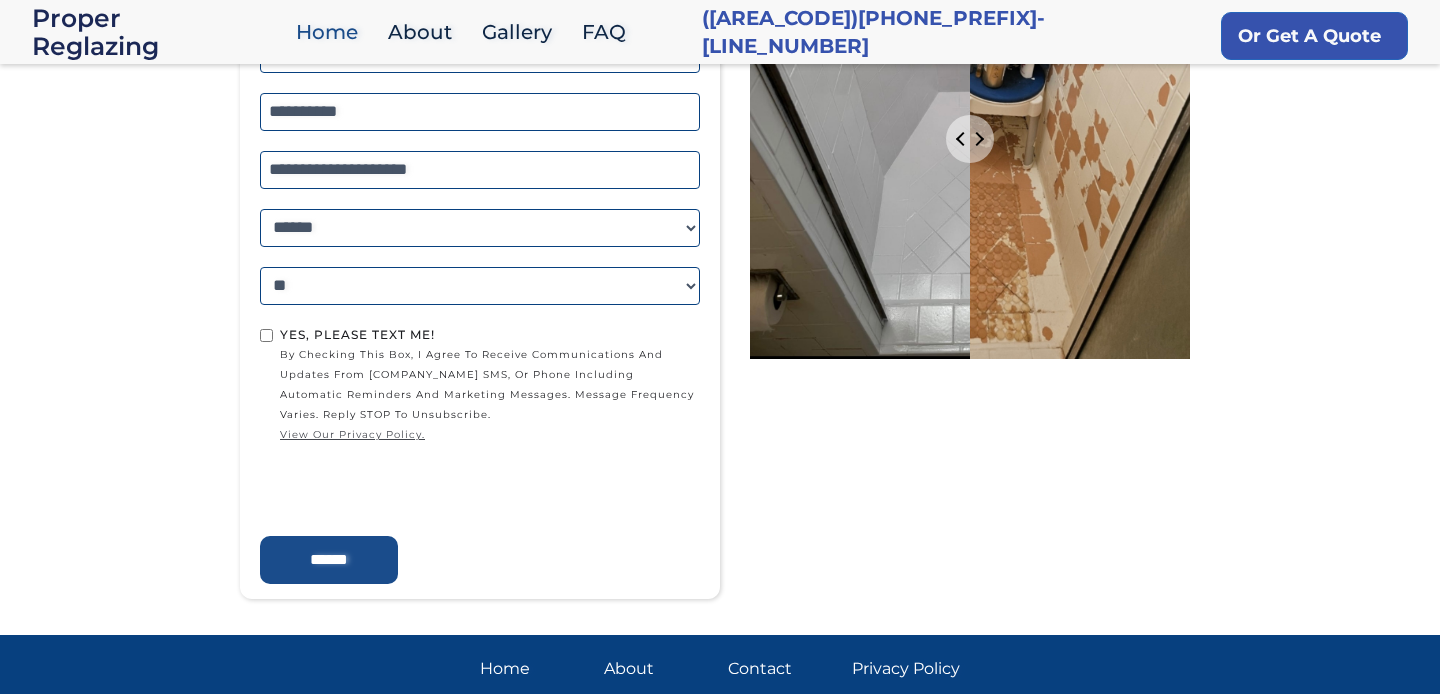 click on "******" at bounding box center (329, 560) 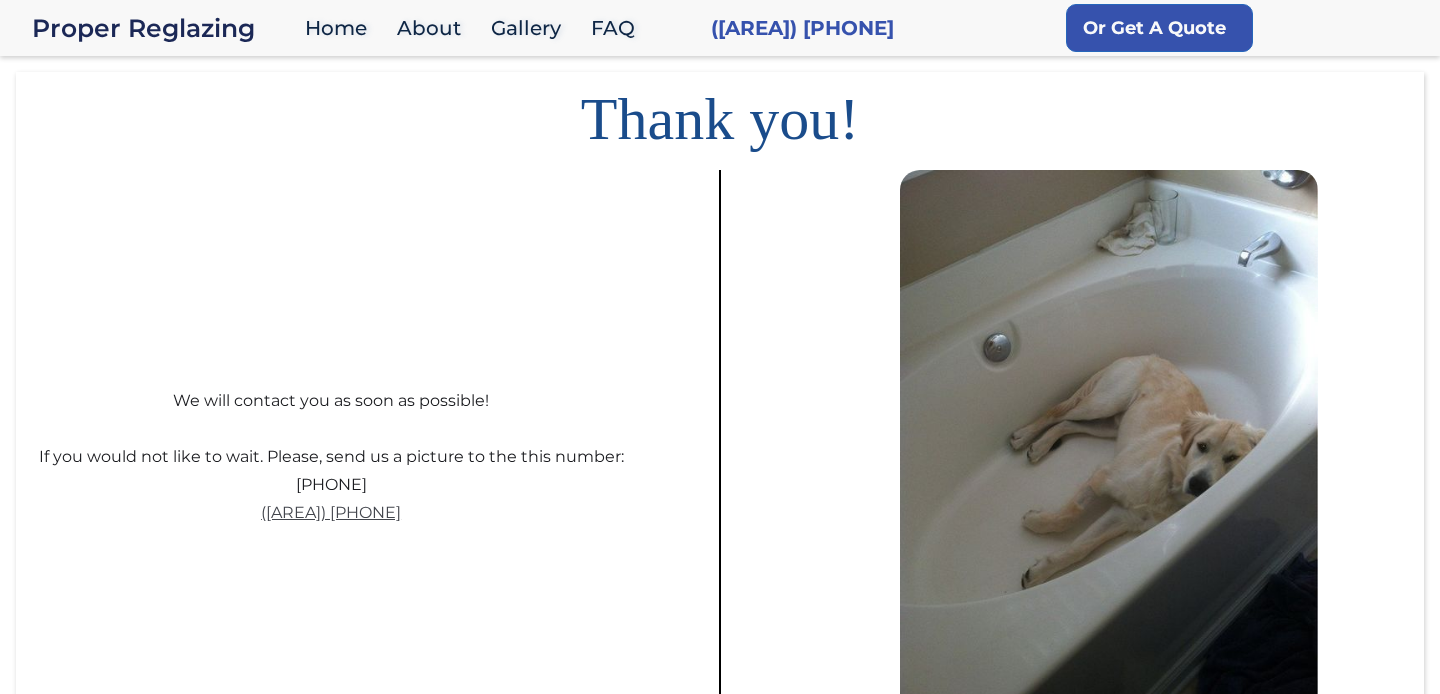 scroll, scrollTop: 0, scrollLeft: 0, axis: both 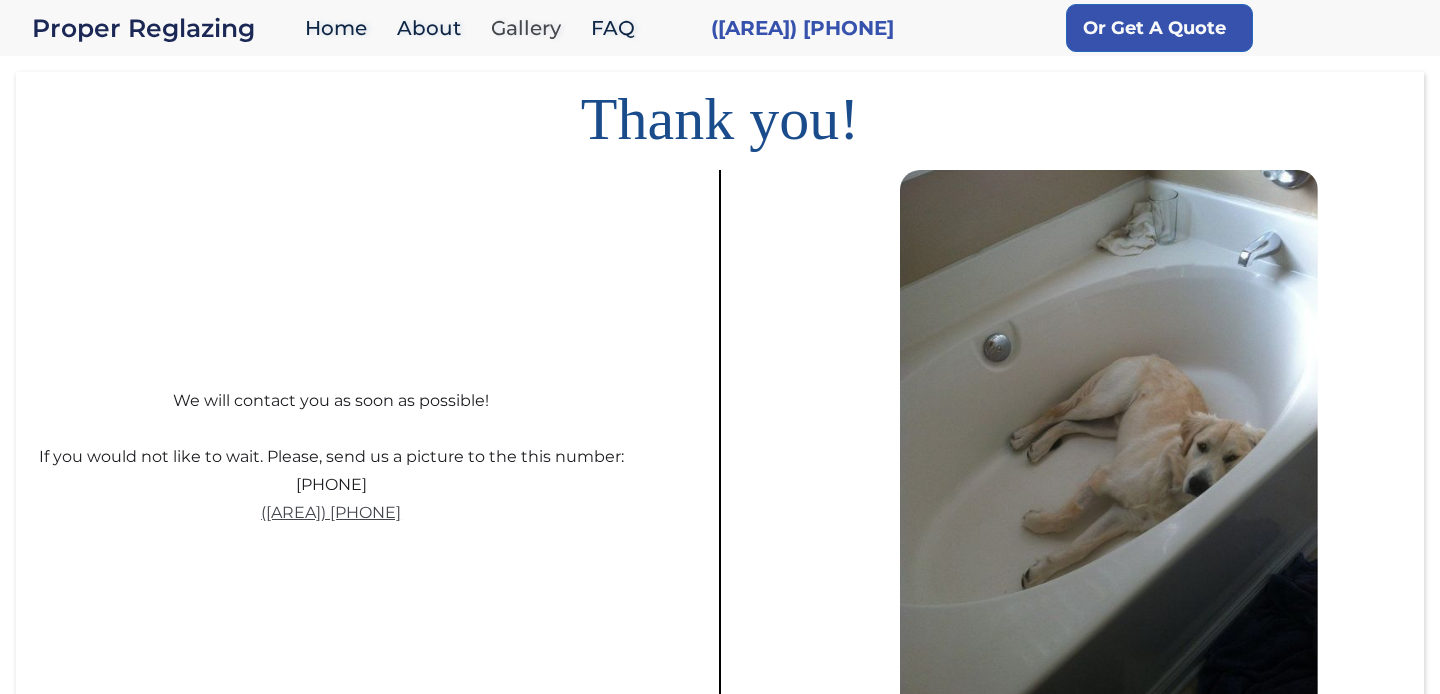 click on "Gallery" at bounding box center [531, 28] 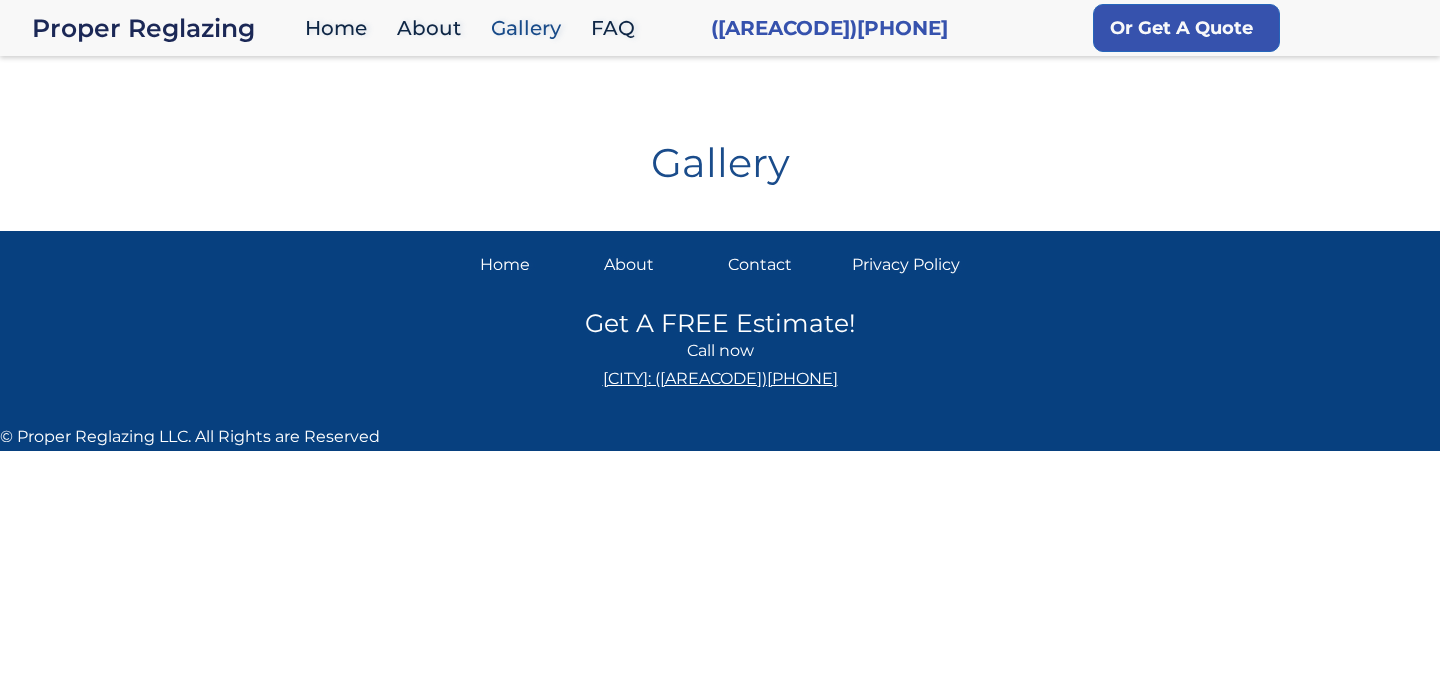 scroll, scrollTop: 0, scrollLeft: 0, axis: both 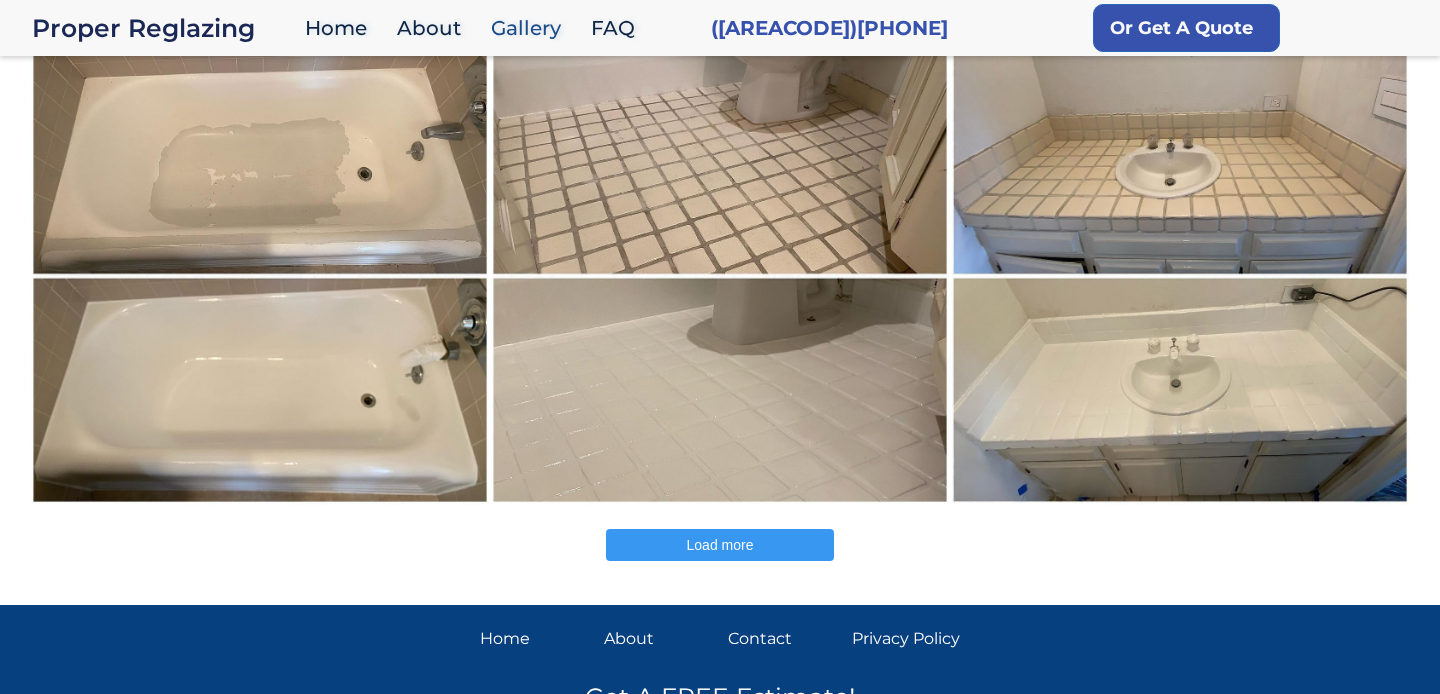 click on "Load more" at bounding box center [720, 545] 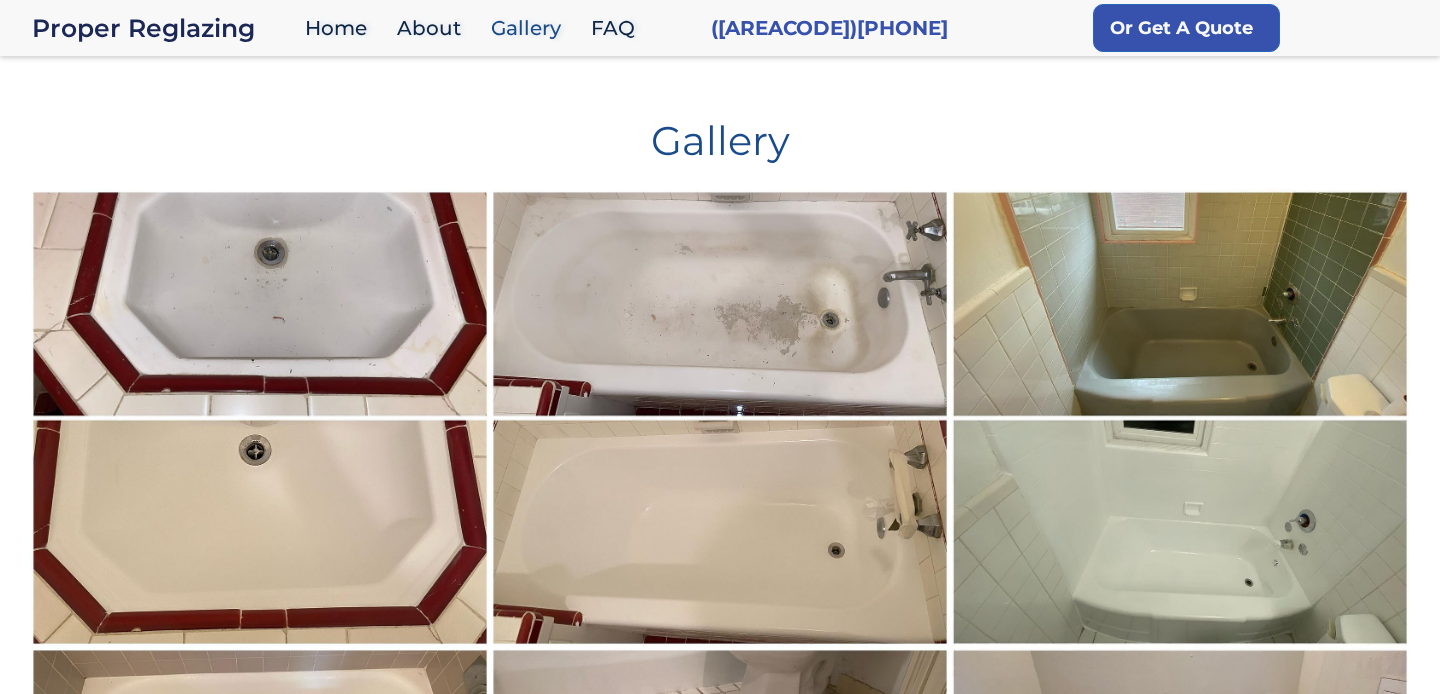 scroll, scrollTop: 0, scrollLeft: 0, axis: both 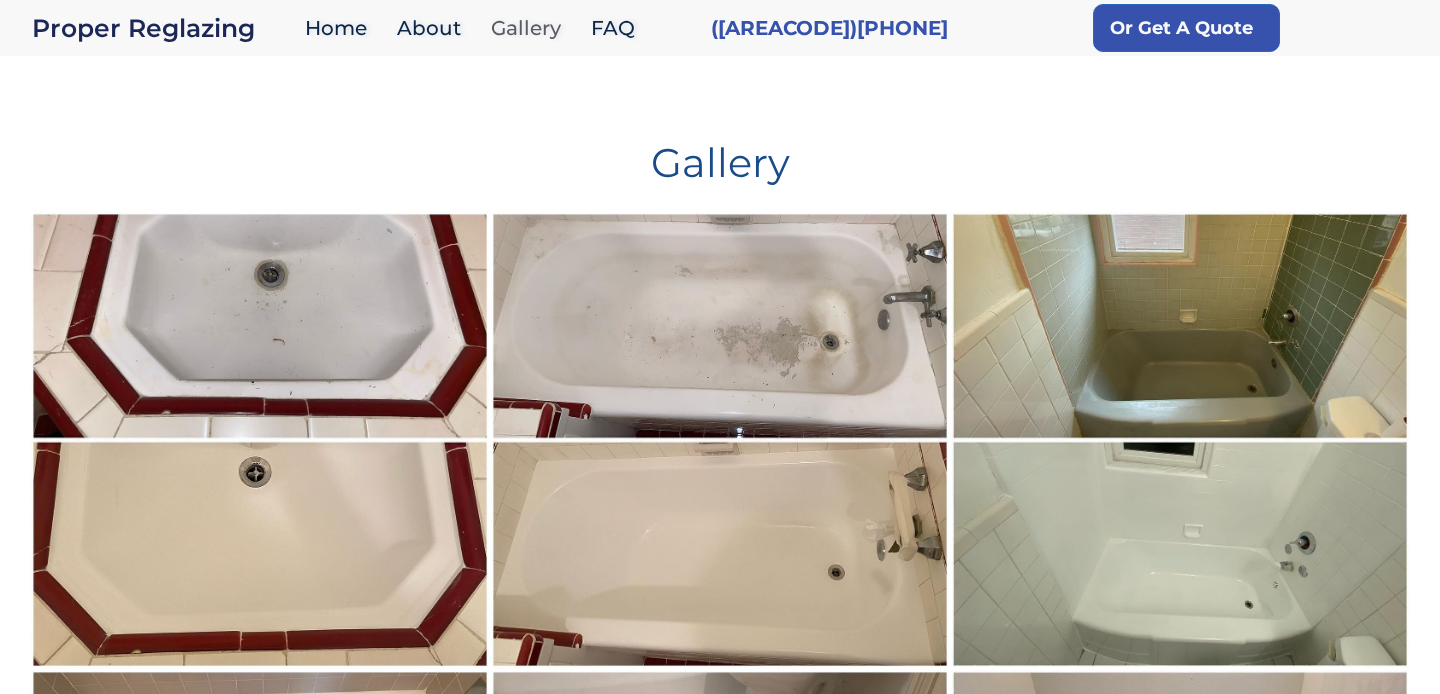 click on "Gallery" at bounding box center [531, 28] 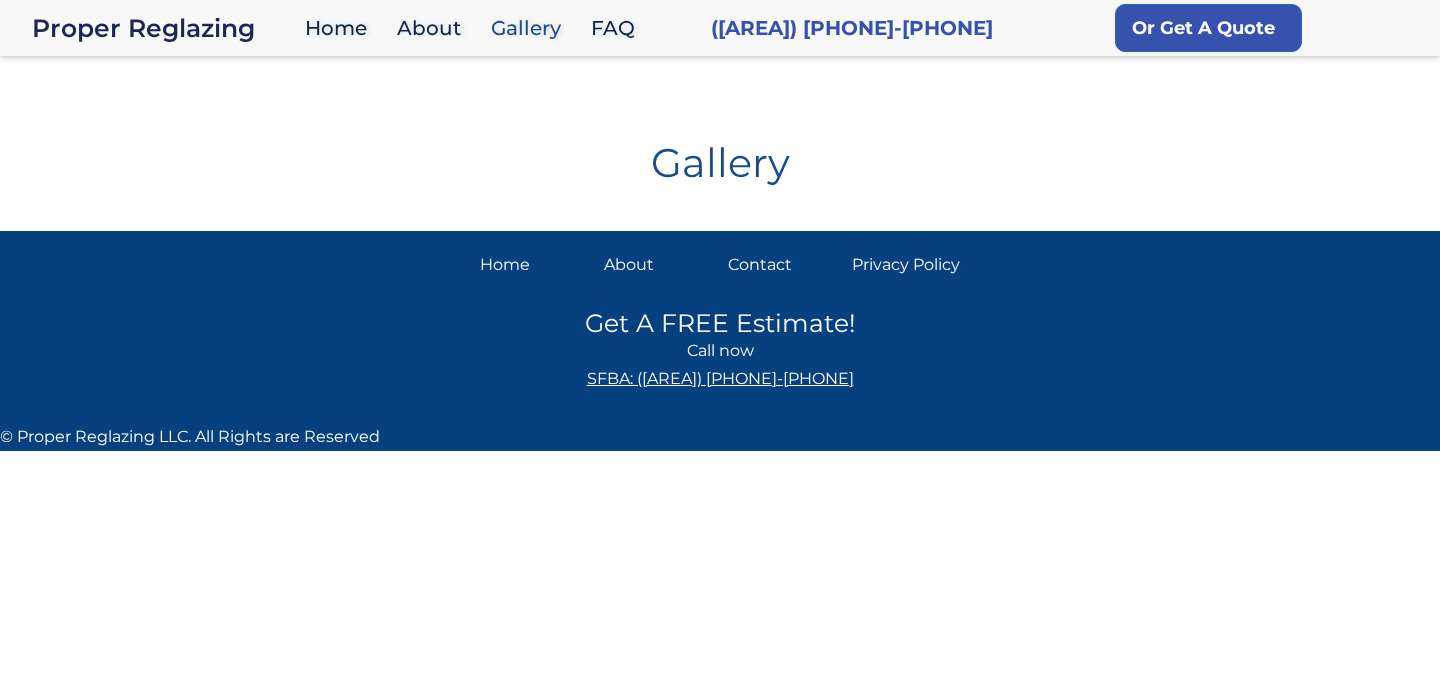 scroll, scrollTop: 0, scrollLeft: 0, axis: both 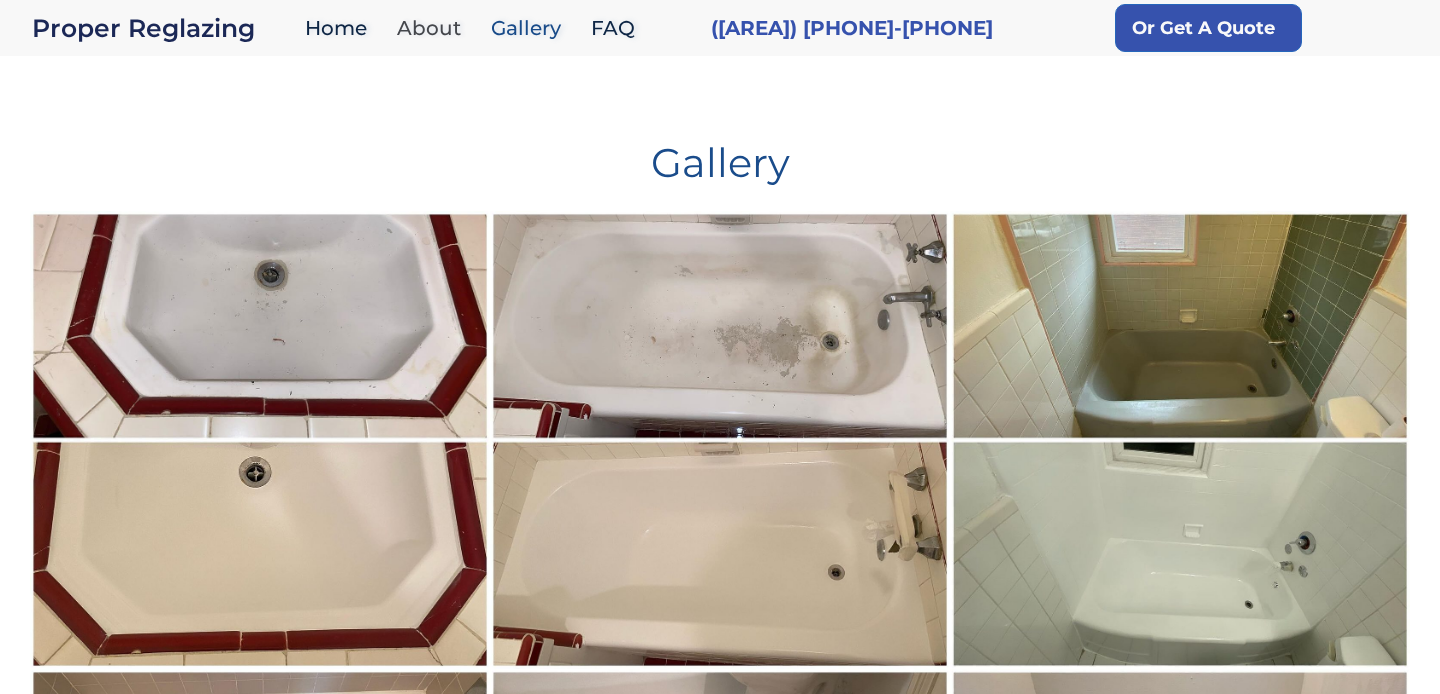 click on "About" at bounding box center (434, 28) 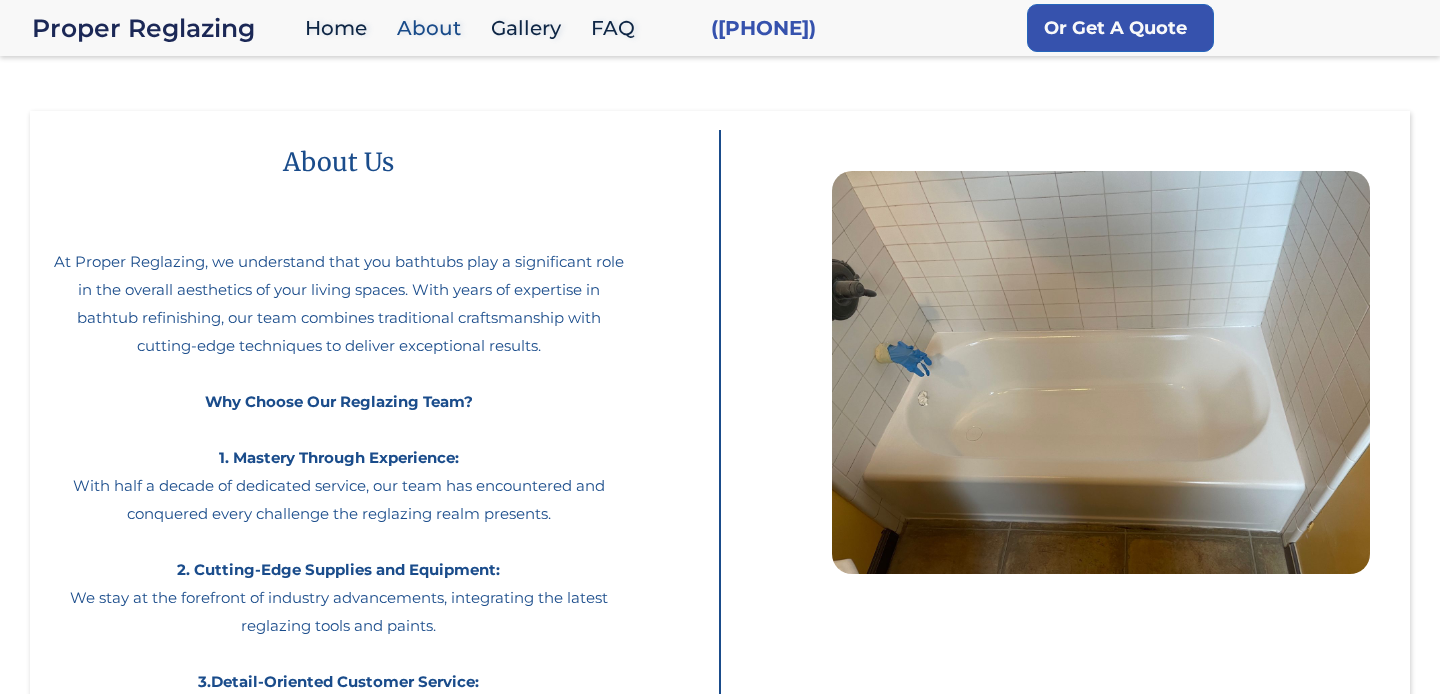 scroll, scrollTop: 0, scrollLeft: 0, axis: both 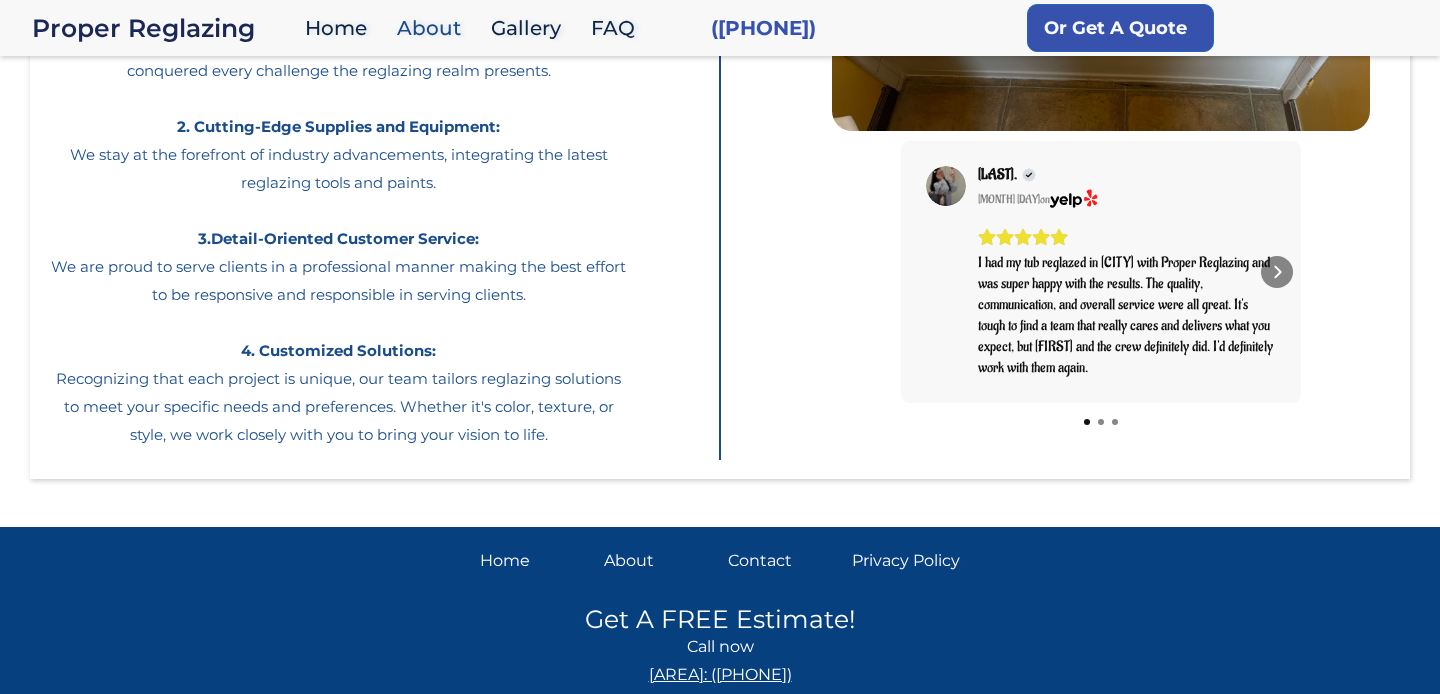click on "Home" at bounding box center [534, 561] 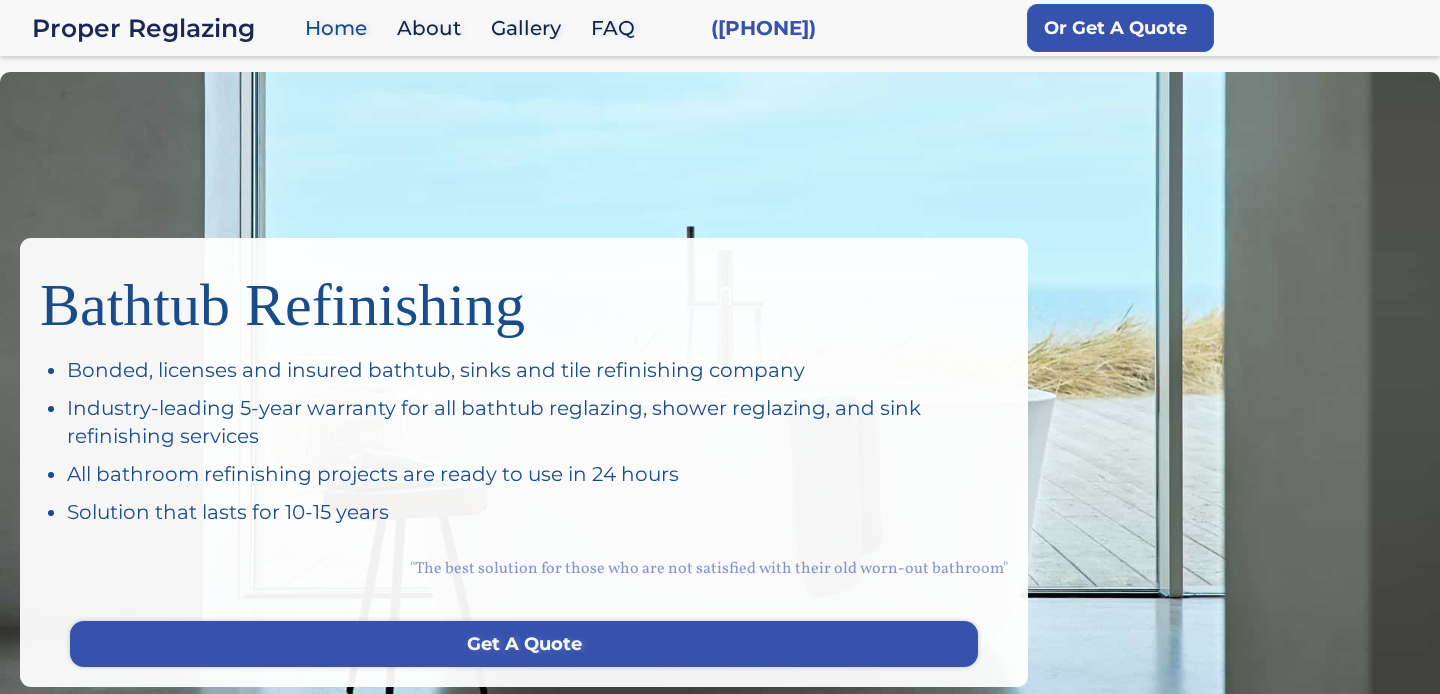 scroll, scrollTop: 0, scrollLeft: 0, axis: both 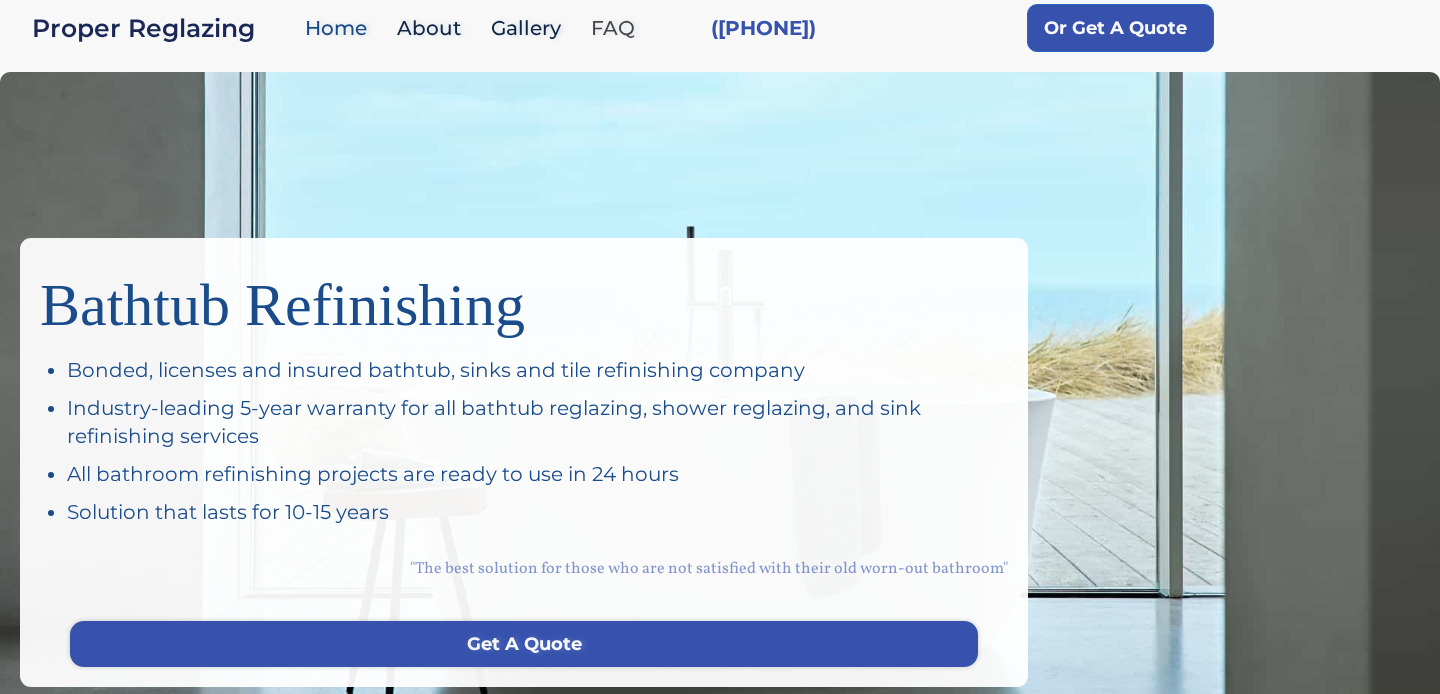 click on "FAQ" at bounding box center (618, 28) 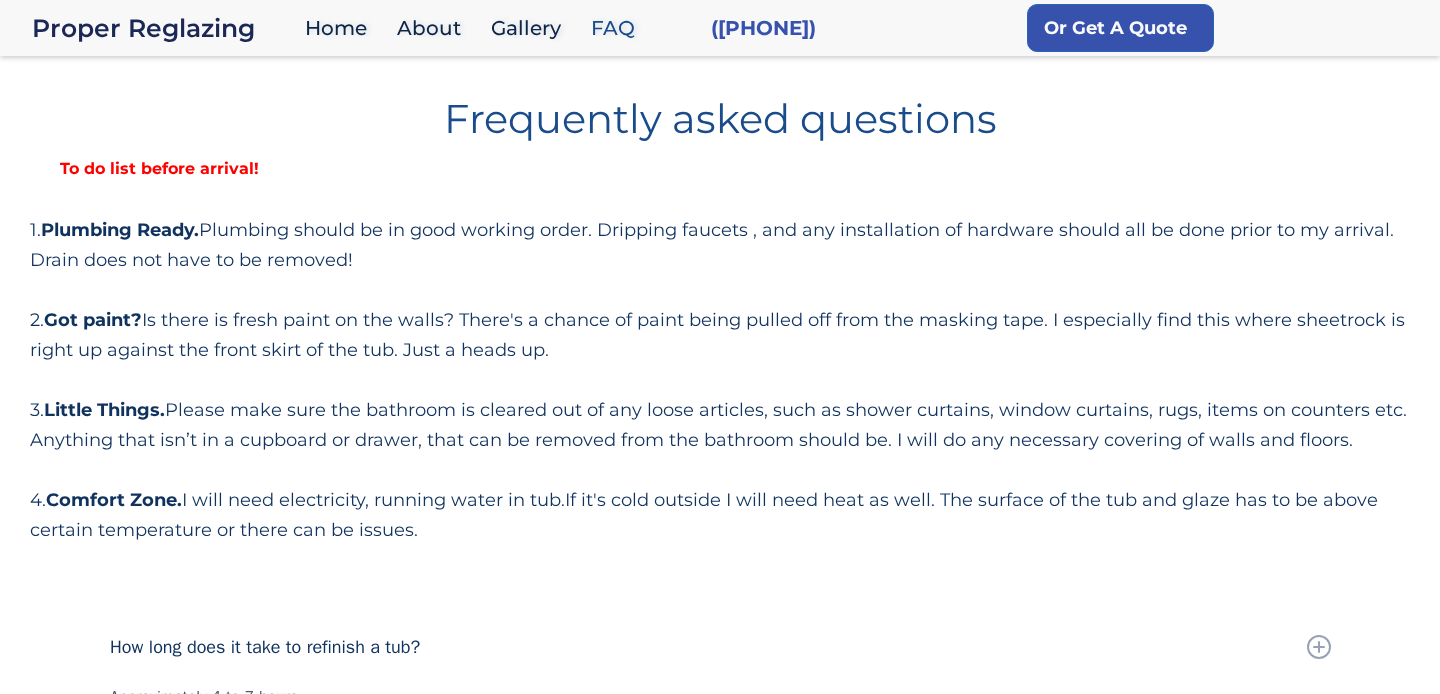scroll, scrollTop: 0, scrollLeft: 0, axis: both 